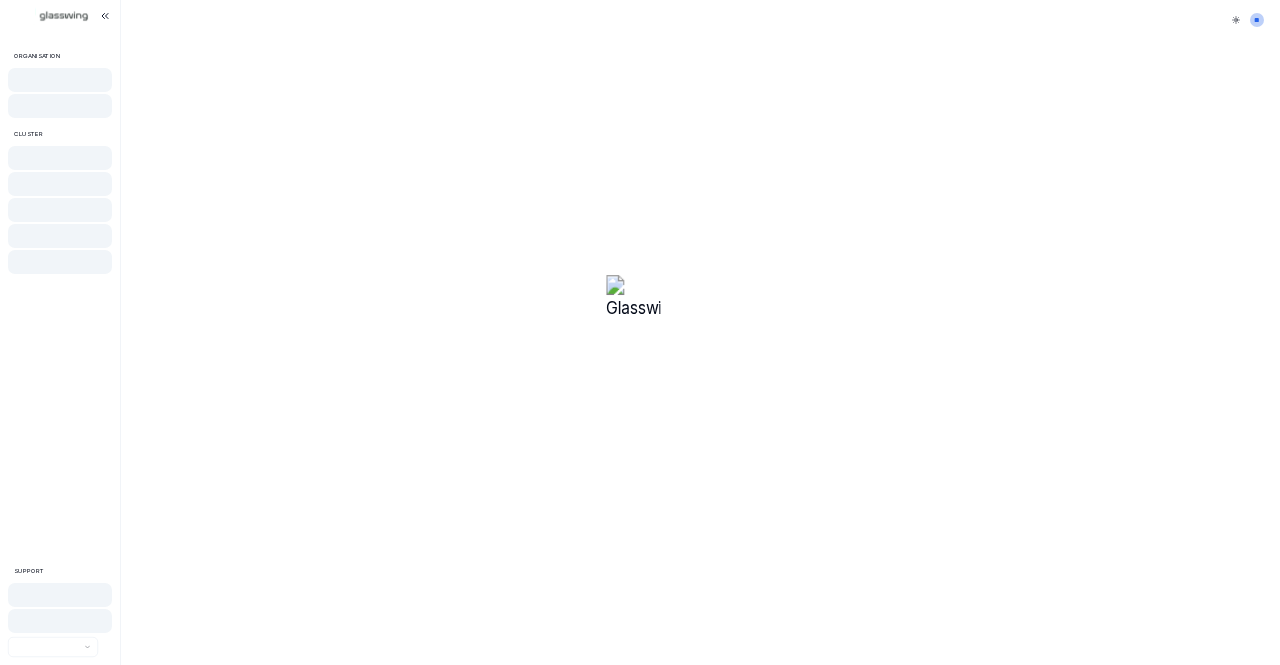 scroll, scrollTop: 0, scrollLeft: 0, axis: both 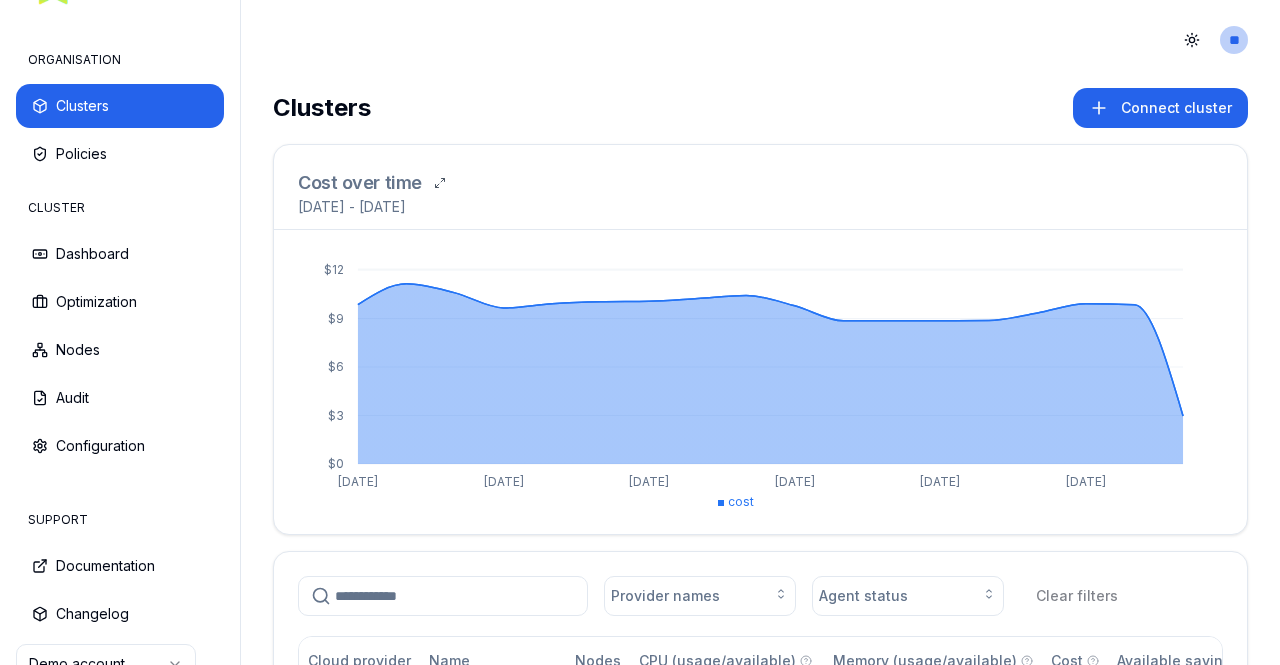 drag, startPoint x: 2254, startPoint y: 3, endPoint x: 734, endPoint y: 17, distance: 1520.0645 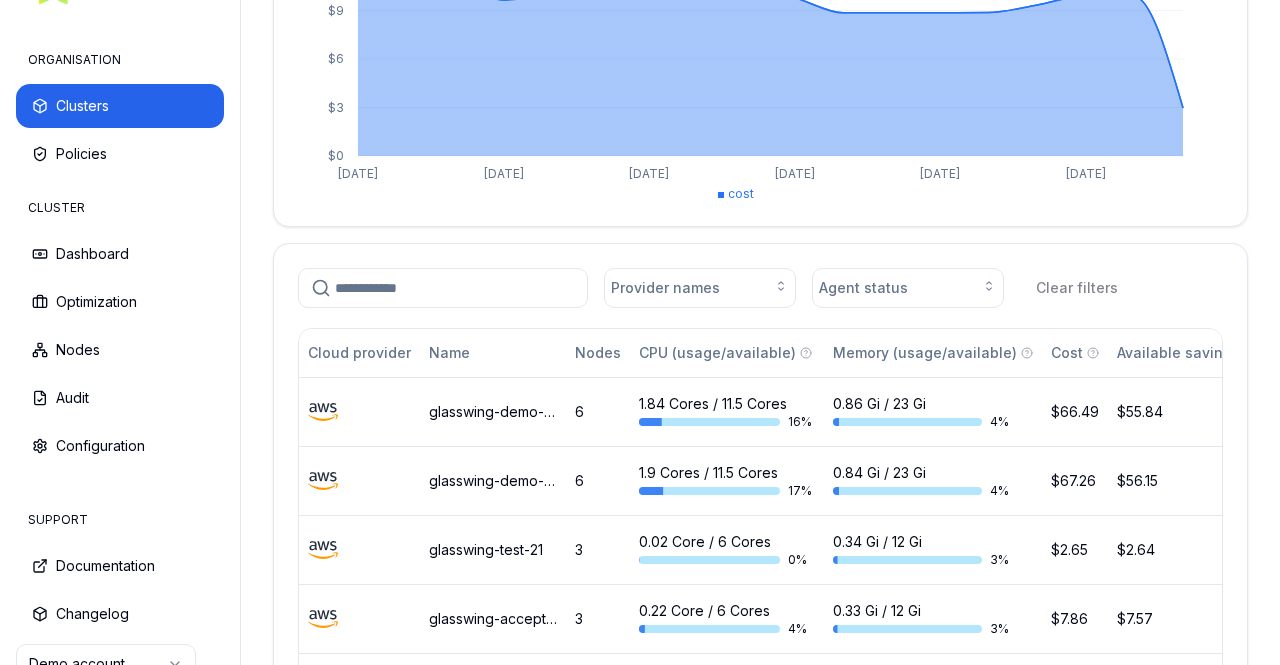 scroll, scrollTop: 316, scrollLeft: 0, axis: vertical 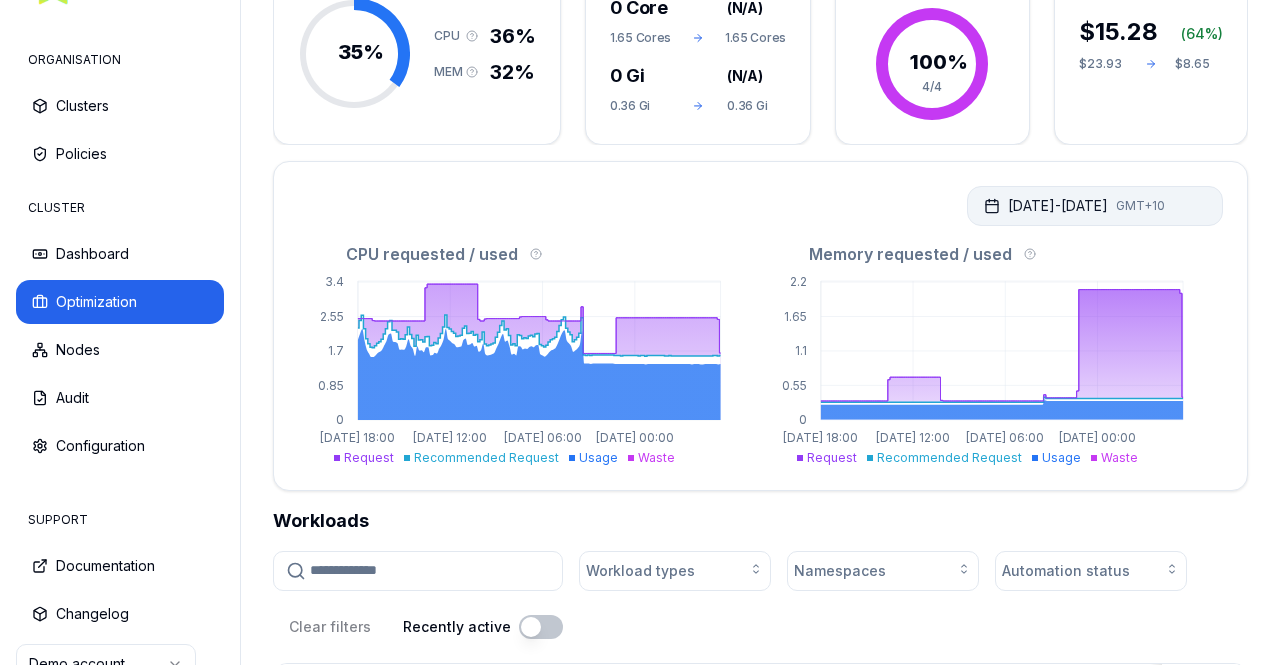click on "[DATE]  -  [DATE] GMT+10" at bounding box center [1095, 206] 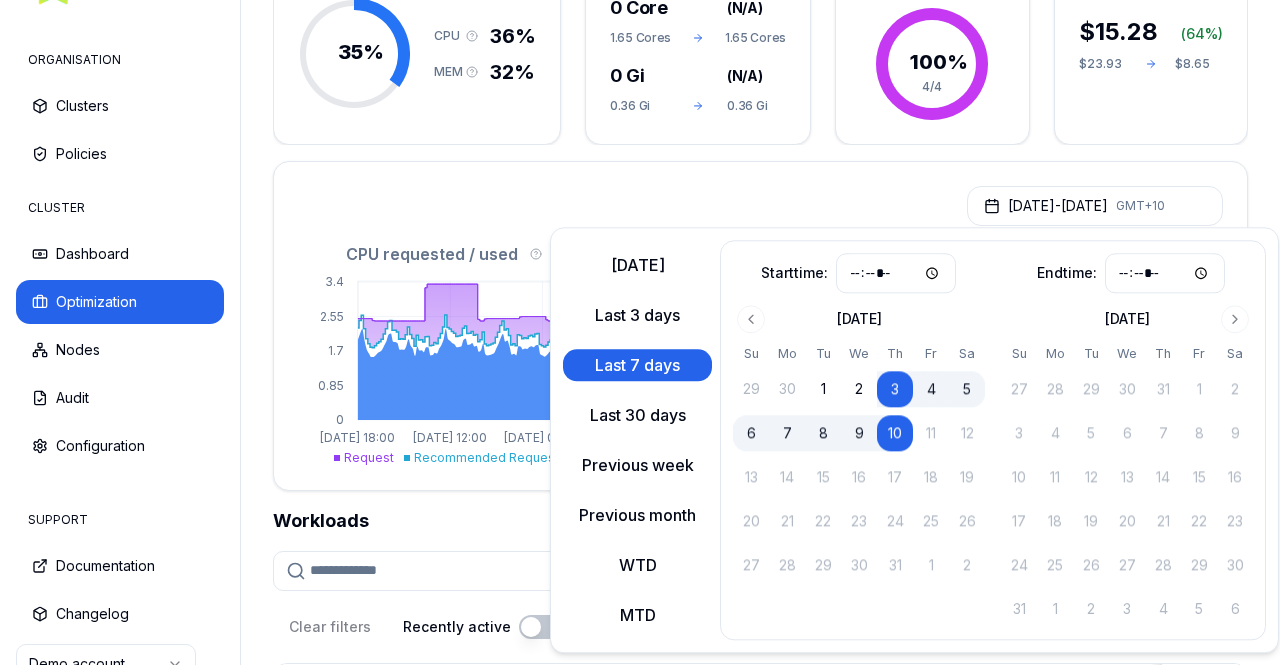 click on "9" at bounding box center (859, 433) 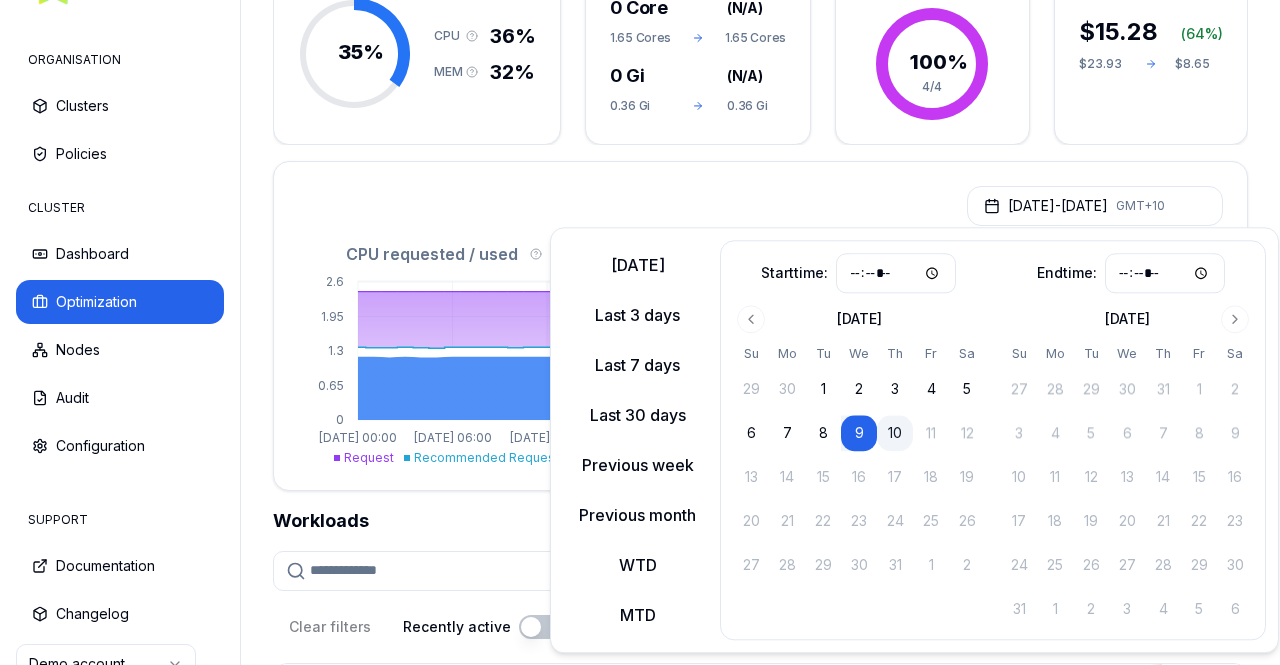 click on "10" at bounding box center (895, 433) 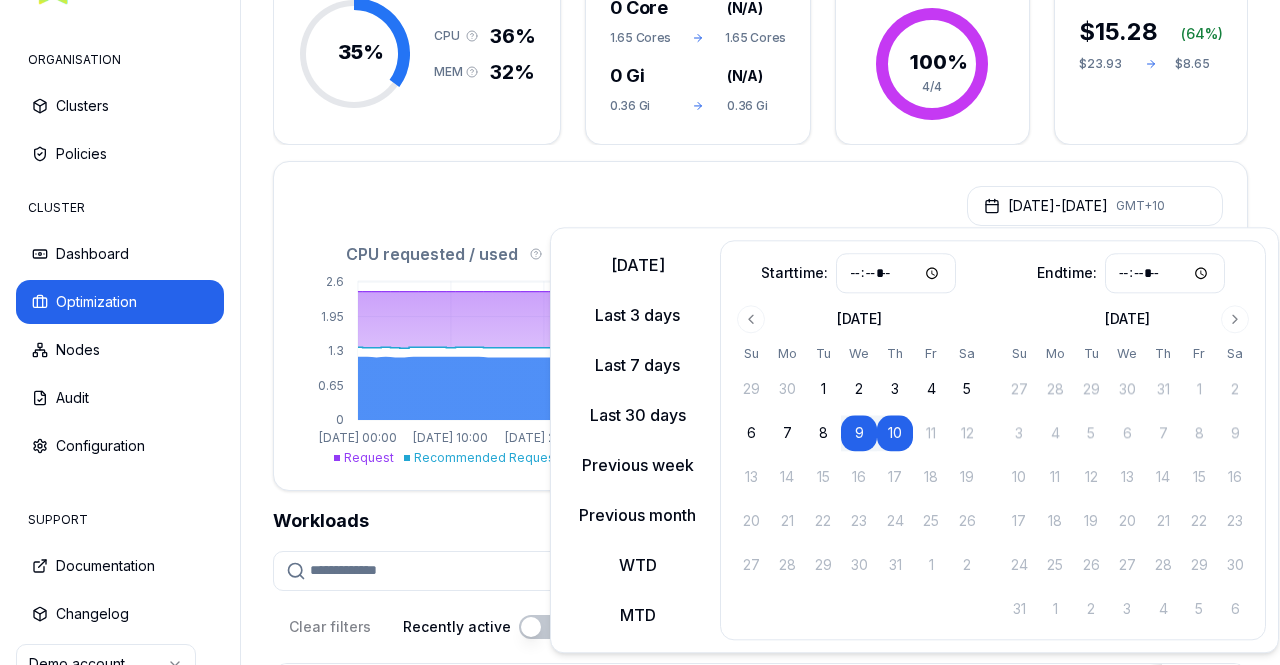 click on "Jul 09, 2025  -  Jul 10, 2025 GMT+10" at bounding box center (760, 200) 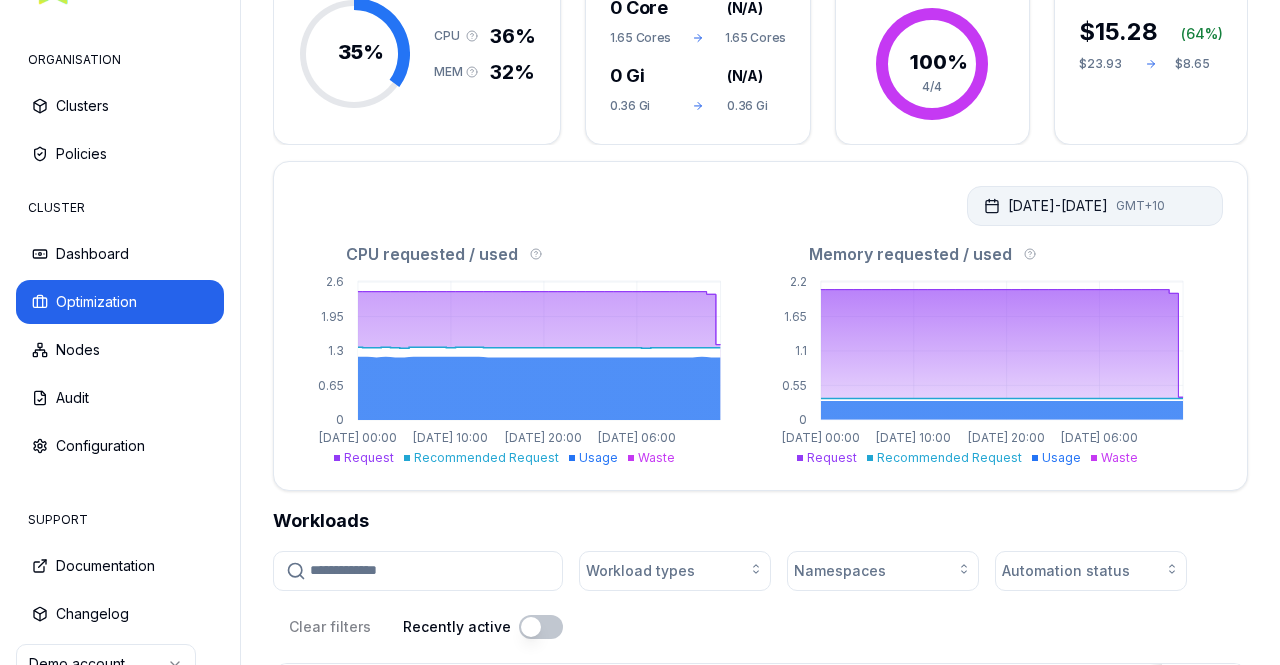 click on "Jul 09, 2025  -  Jul 10, 2025 GMT+10" at bounding box center (1095, 206) 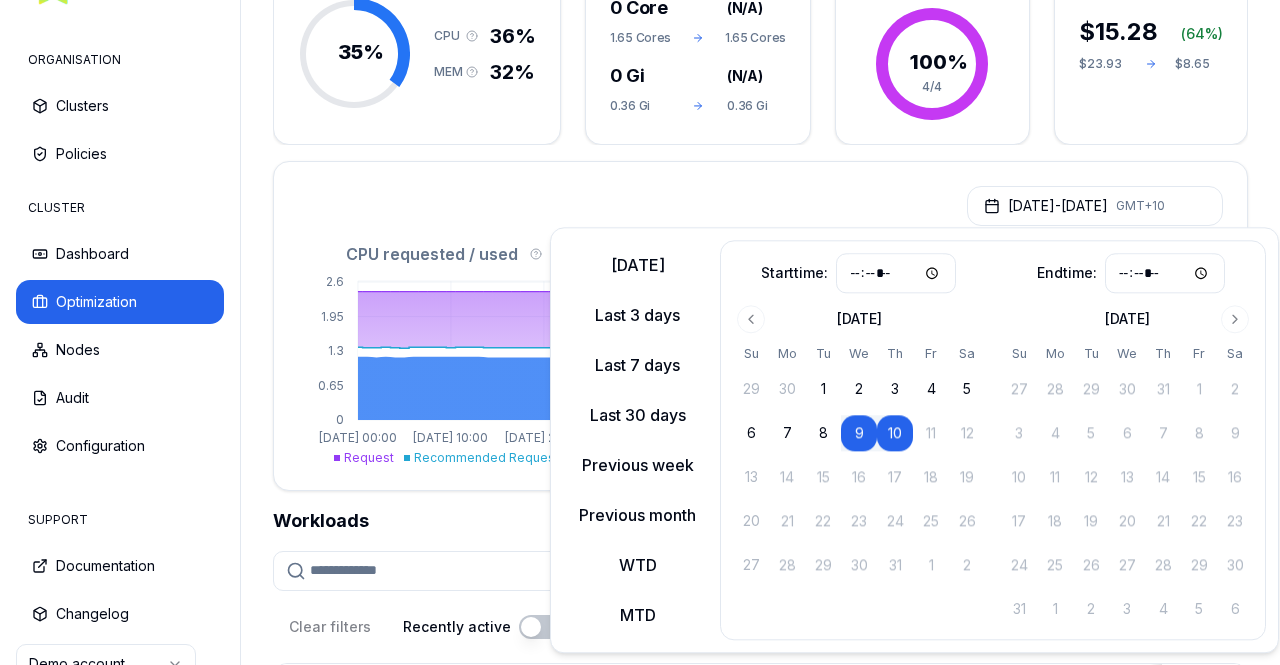 click on "10" at bounding box center [895, 433] 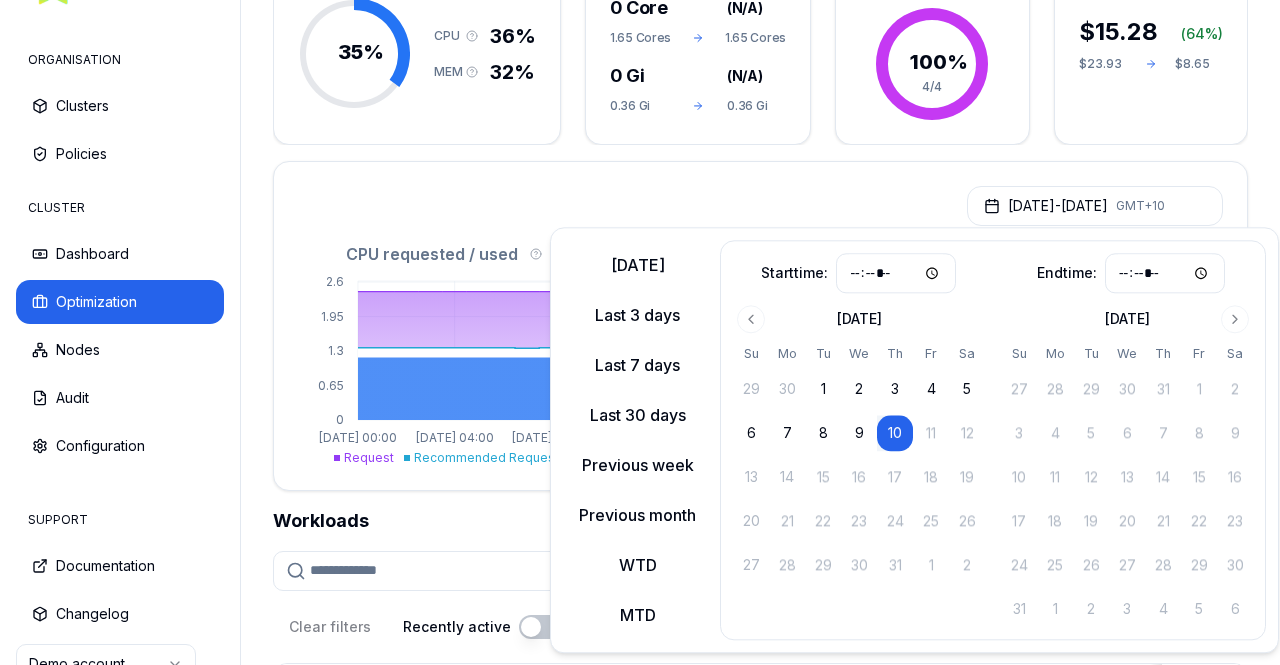 click on "[DATE]  -  [DATE] GMT+10" at bounding box center (760, 200) 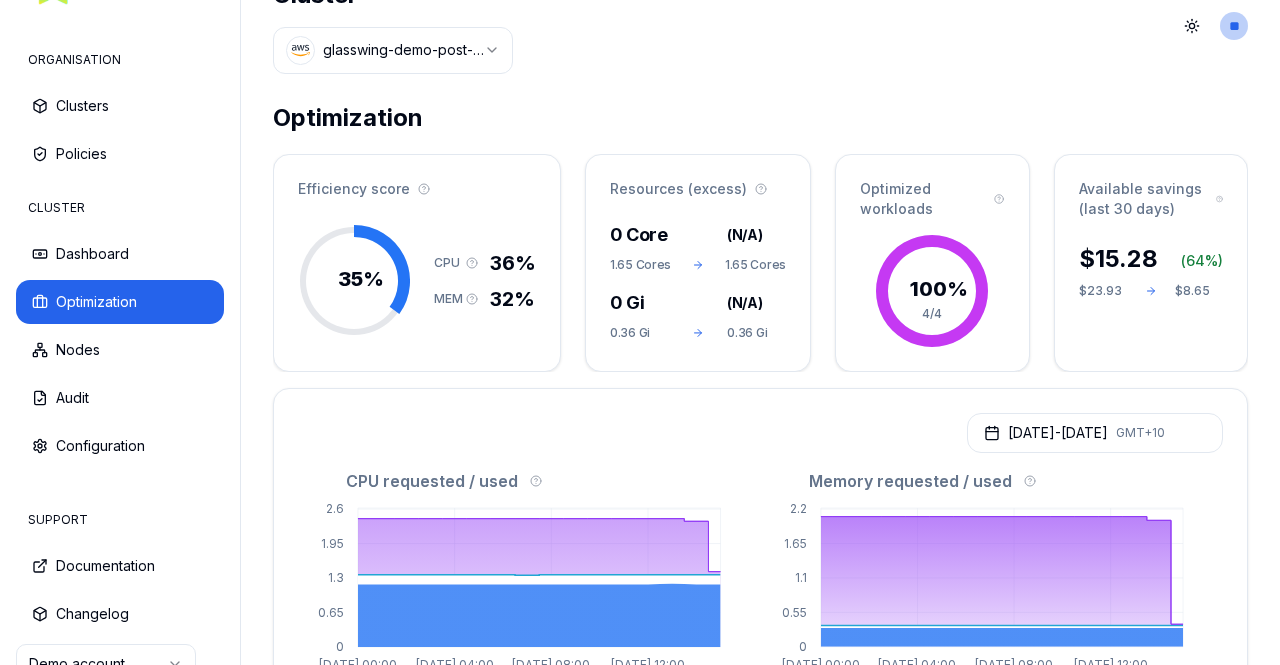 scroll, scrollTop: 0, scrollLeft: 0, axis: both 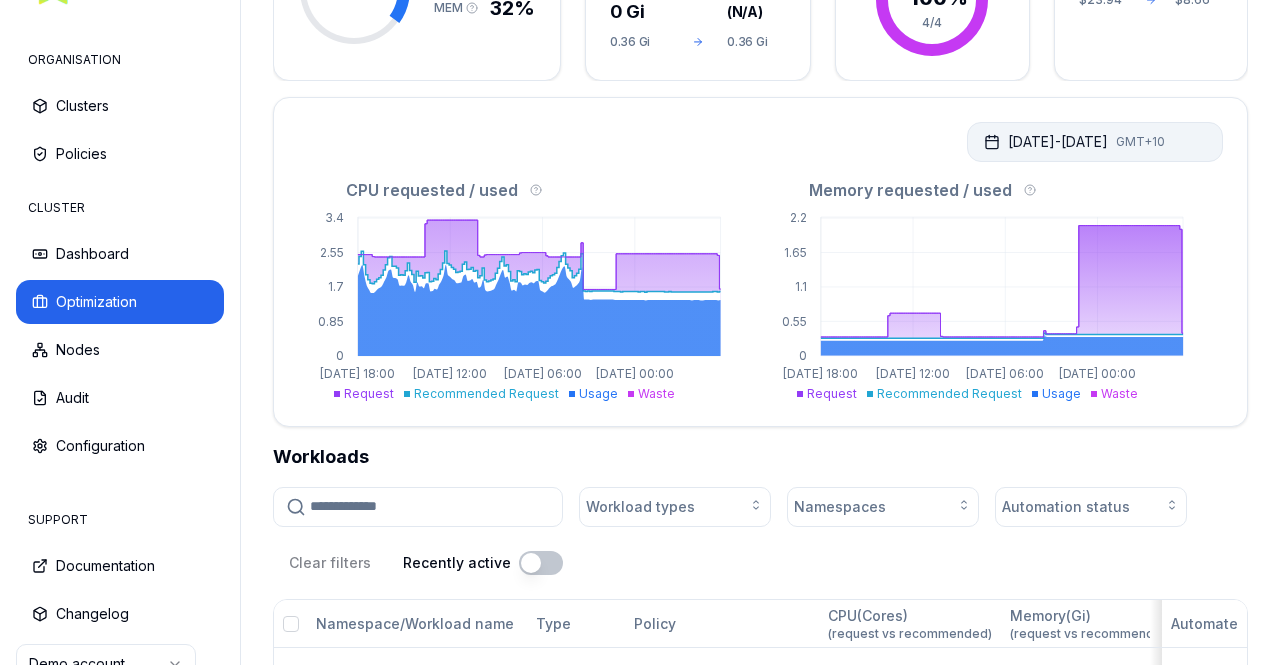 click on "[DATE]  -  [DATE] GMT+10" at bounding box center [1095, 142] 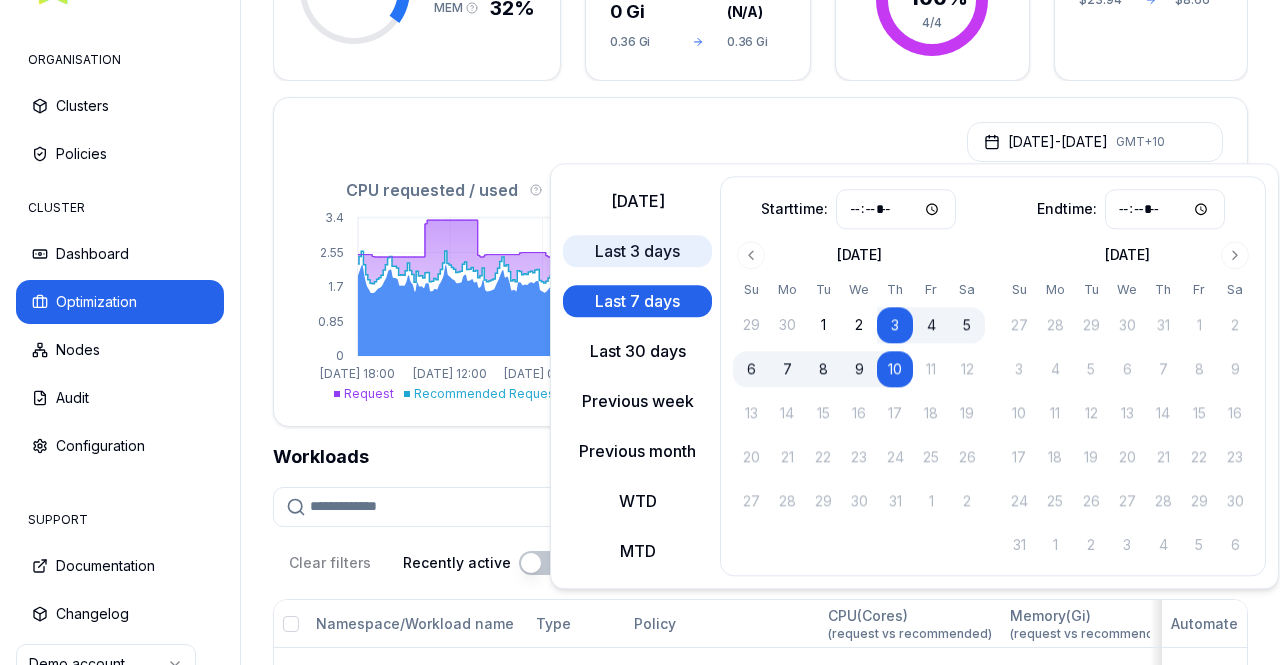 click on "Last 3 days" at bounding box center (637, 251) 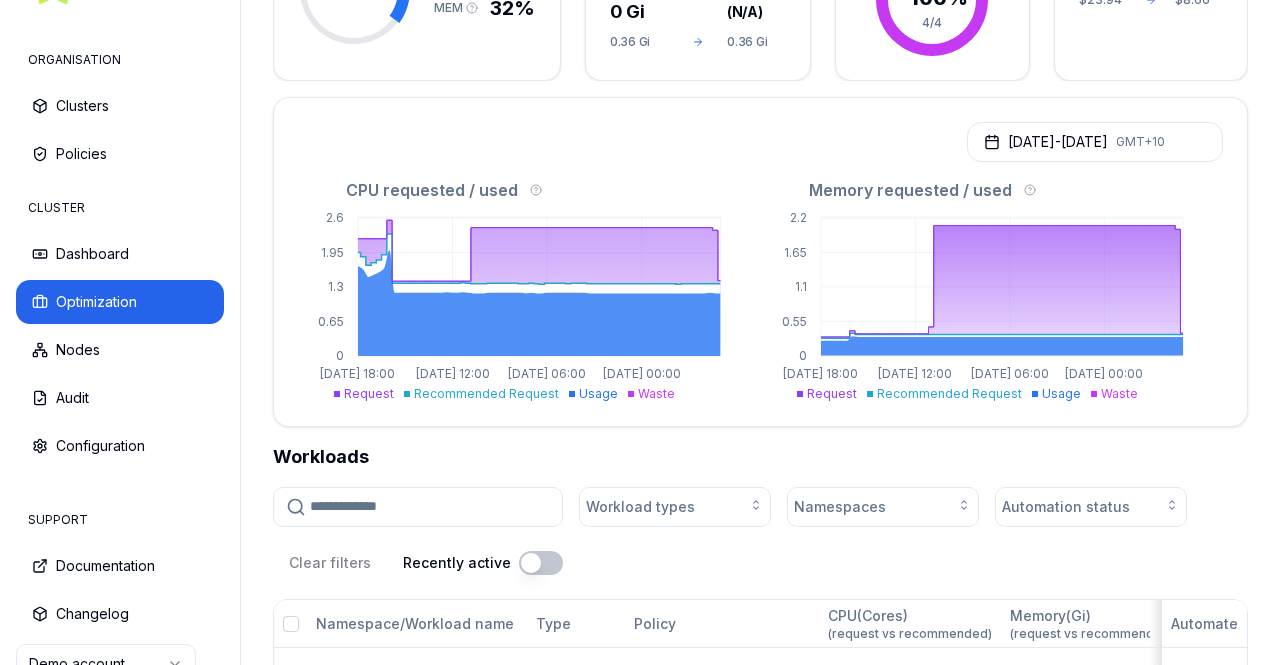 click on "[DATE]  -  [DATE] GMT+10" at bounding box center [760, 136] 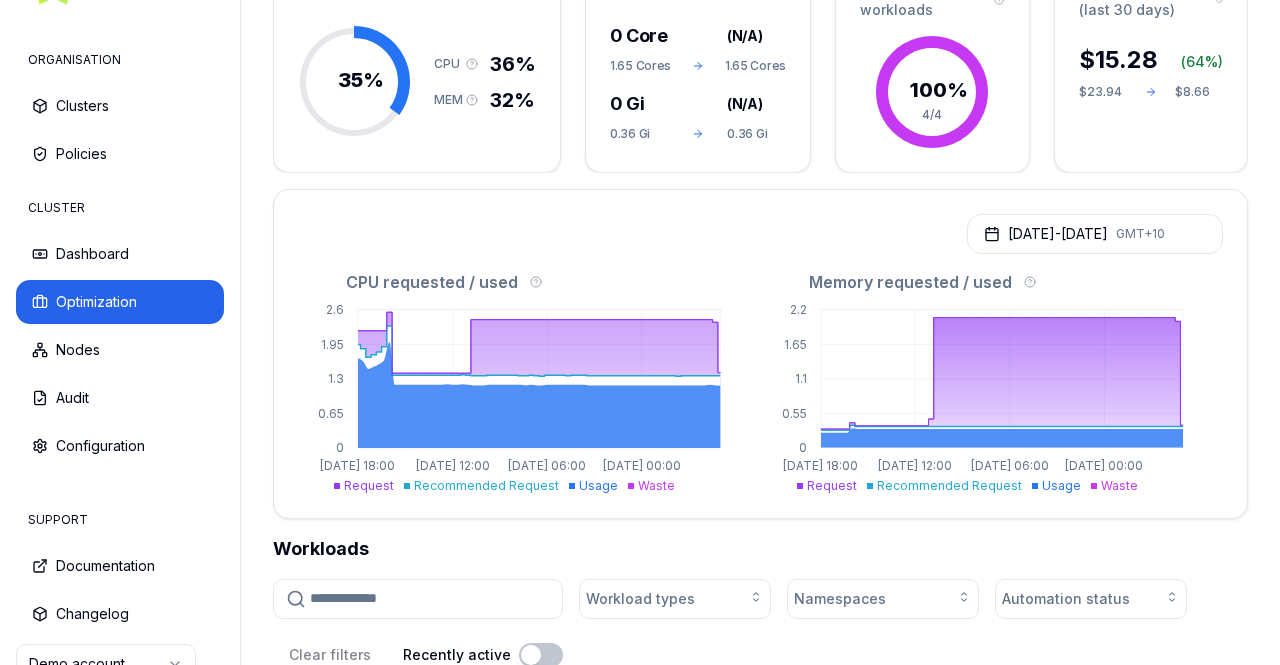 scroll, scrollTop: 253, scrollLeft: 0, axis: vertical 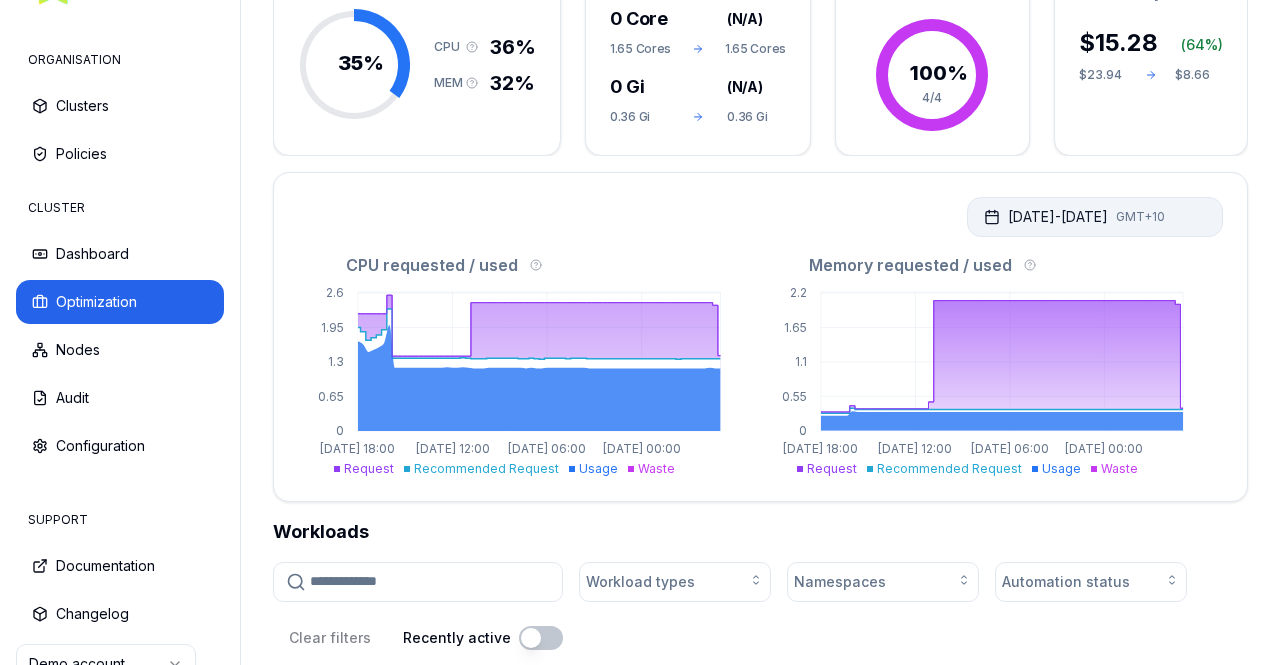 click on "[DATE]  -  [DATE] GMT+10" at bounding box center [1095, 217] 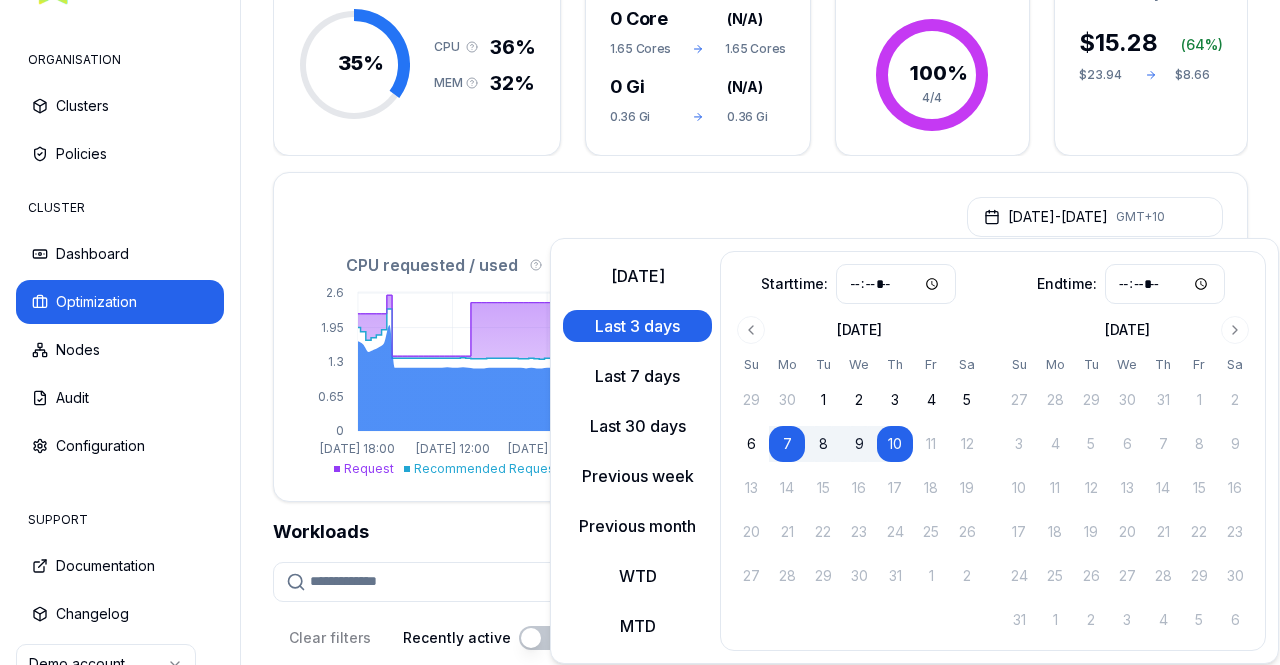 click on "Last 3 days" at bounding box center (637, 326) 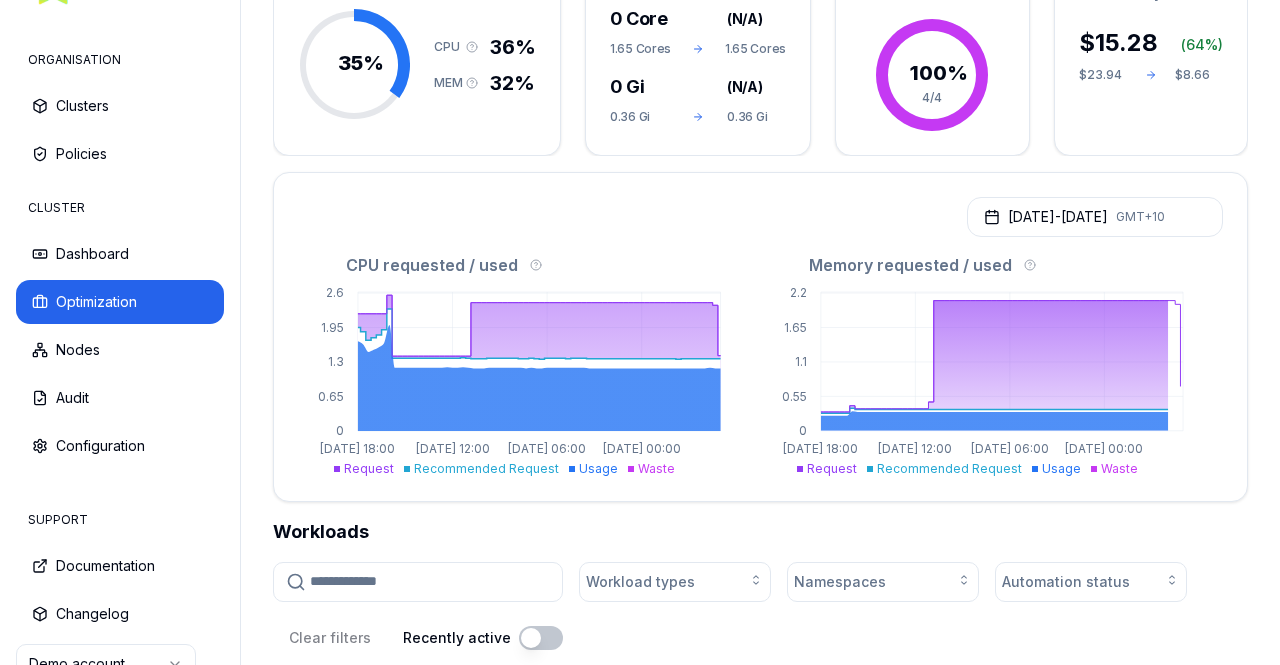 click on "[DATE]  -  [DATE] GMT+10" at bounding box center (760, 211) 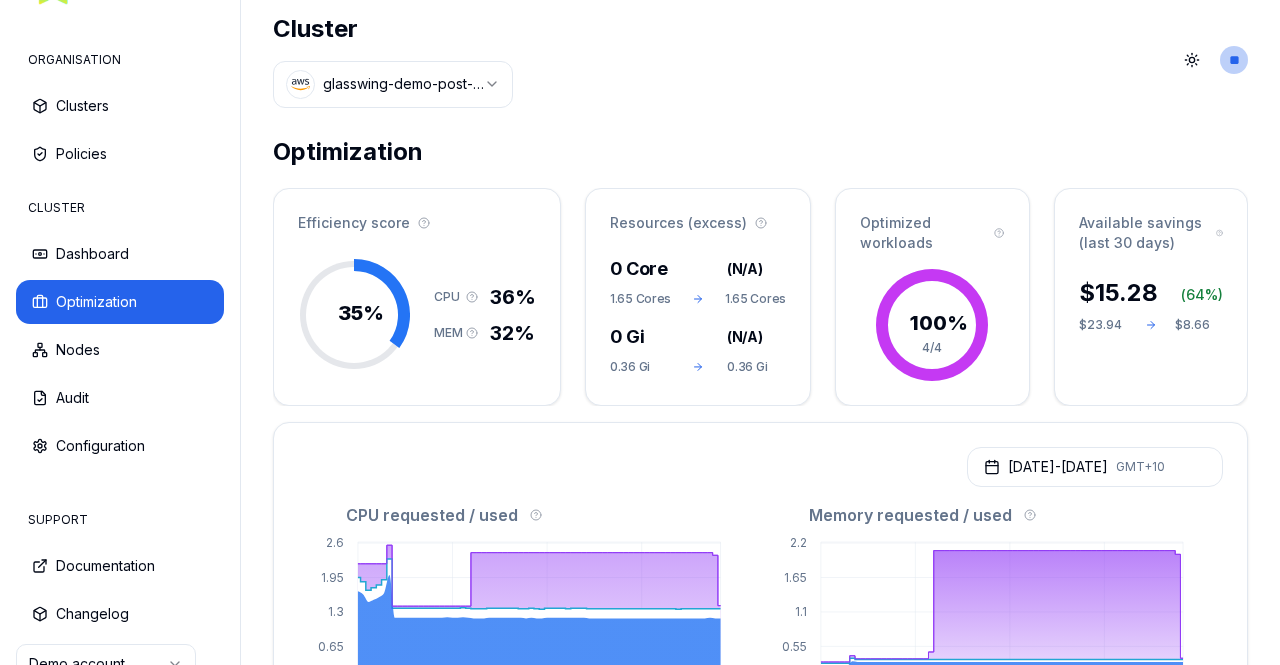 scroll, scrollTop: 0, scrollLeft: 0, axis: both 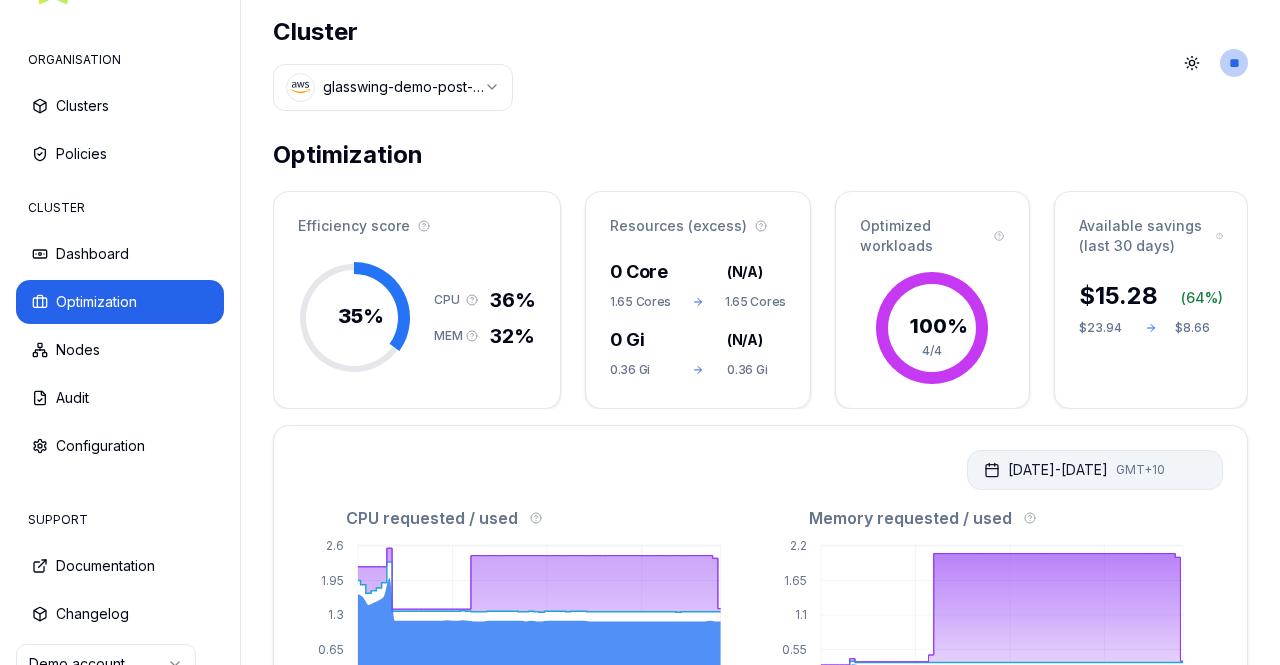 click on "[DATE]  -  [DATE] GMT+10" at bounding box center (1095, 470) 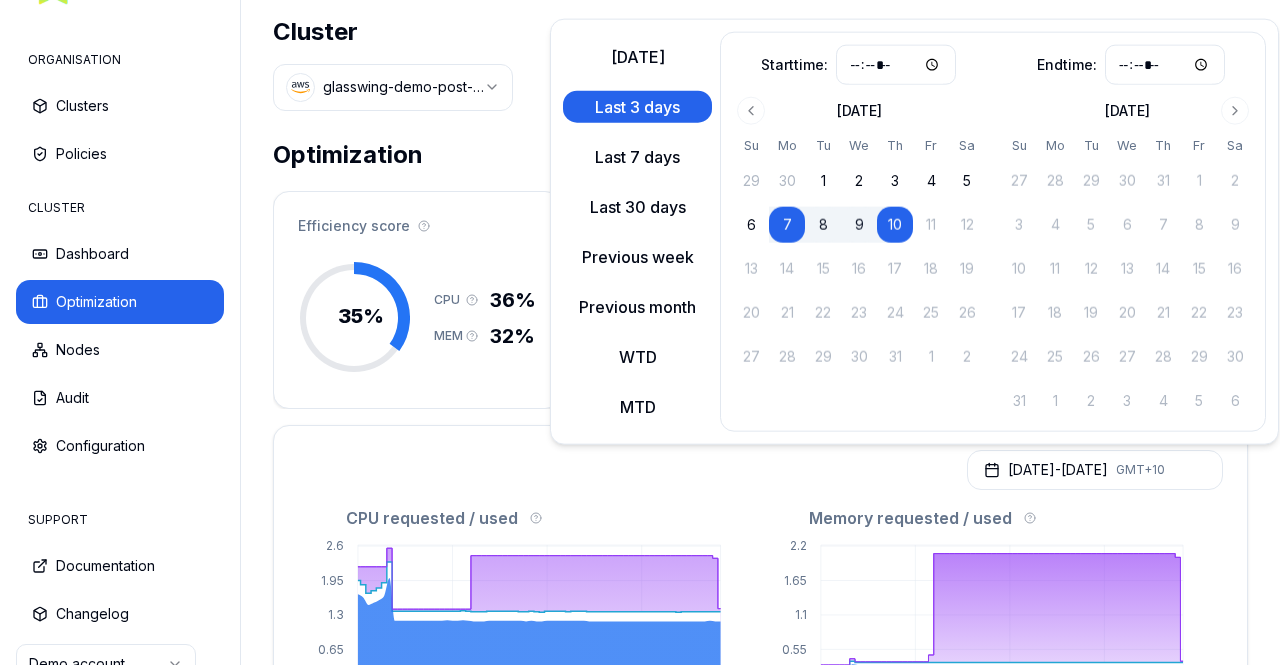 click on "9" at bounding box center (859, 225) 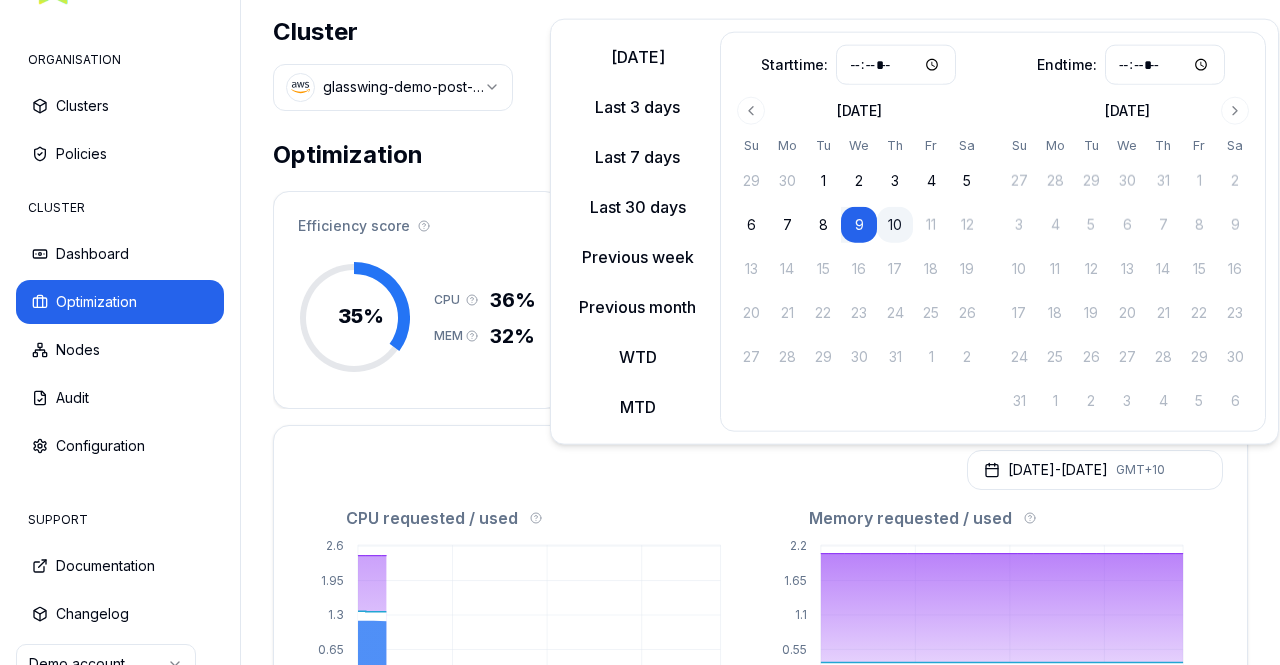 click on "10" at bounding box center [895, 225] 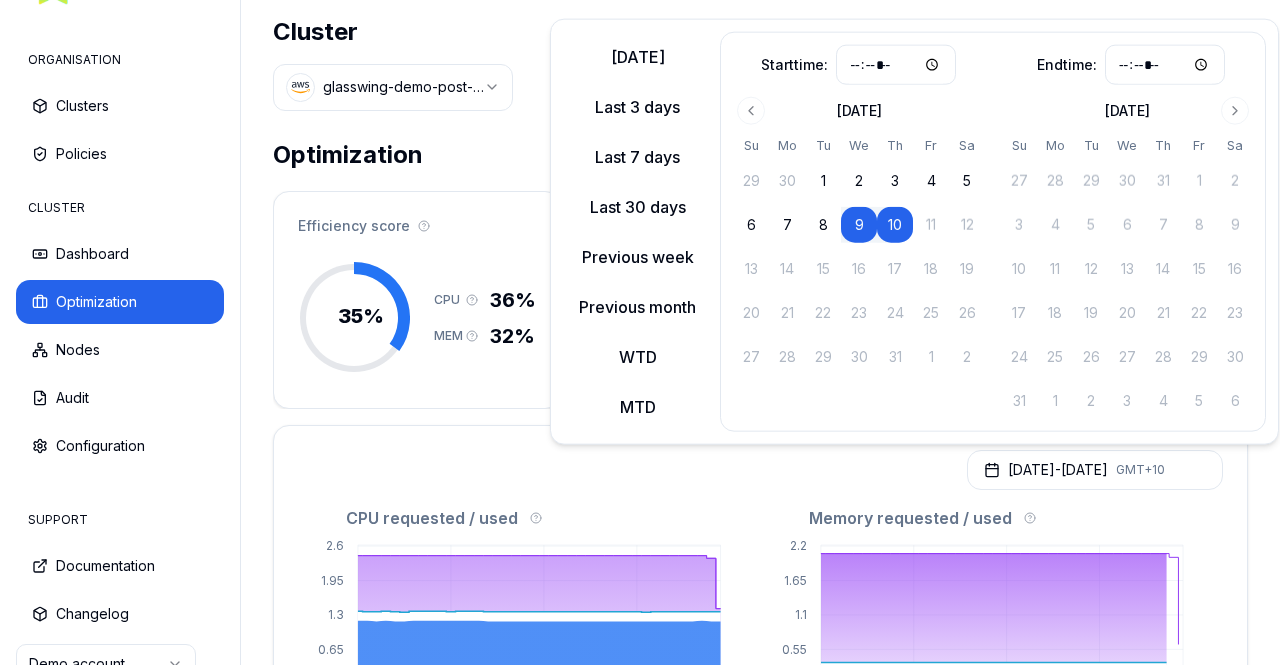 click on "10" at bounding box center (895, 225) 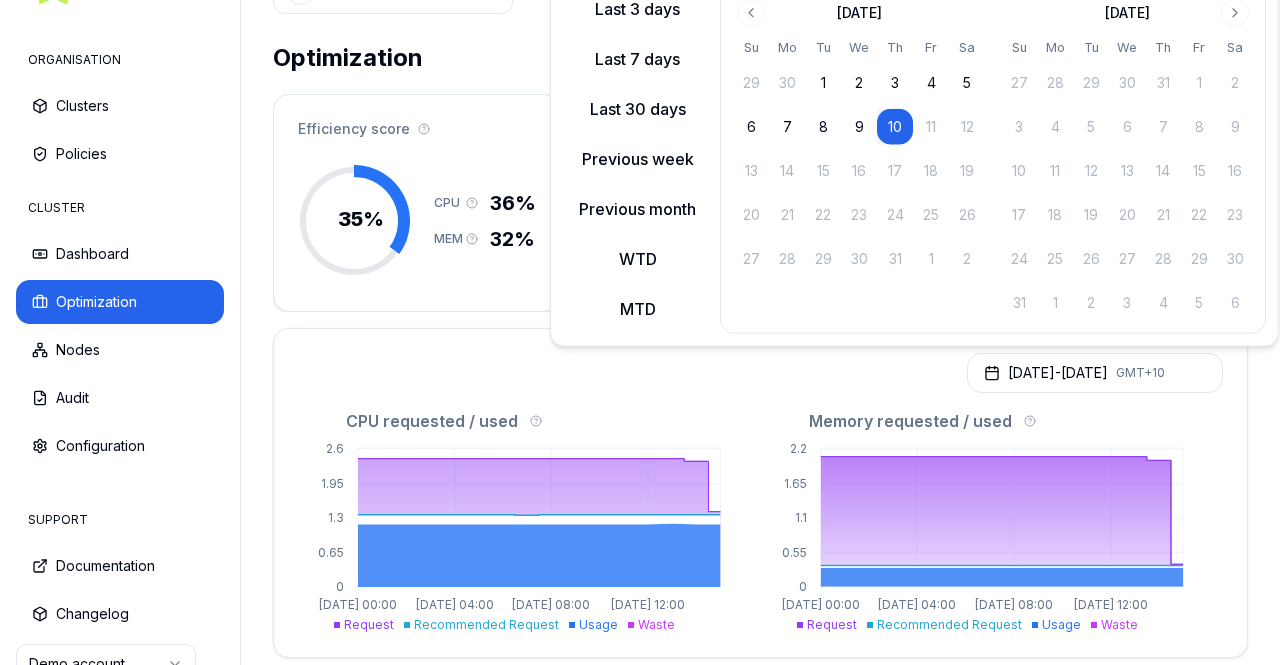 scroll, scrollTop: 98, scrollLeft: 0, axis: vertical 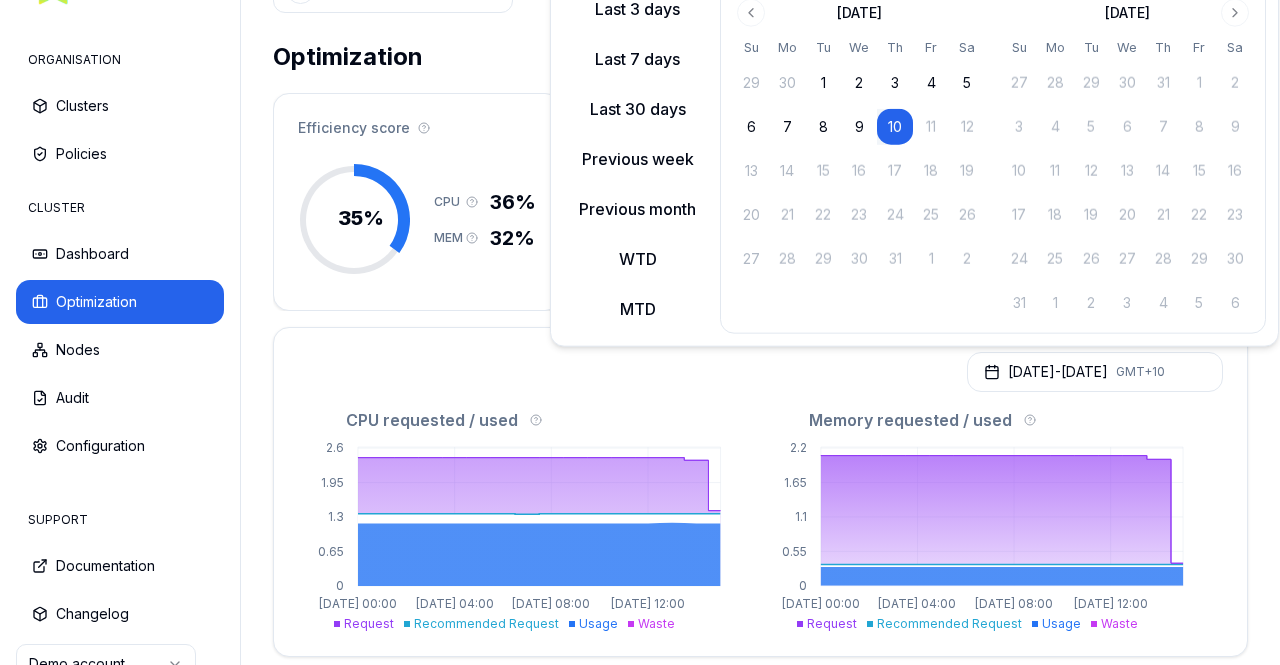 click on "[DATE]  -  [DATE] GMT+10" at bounding box center [760, 366] 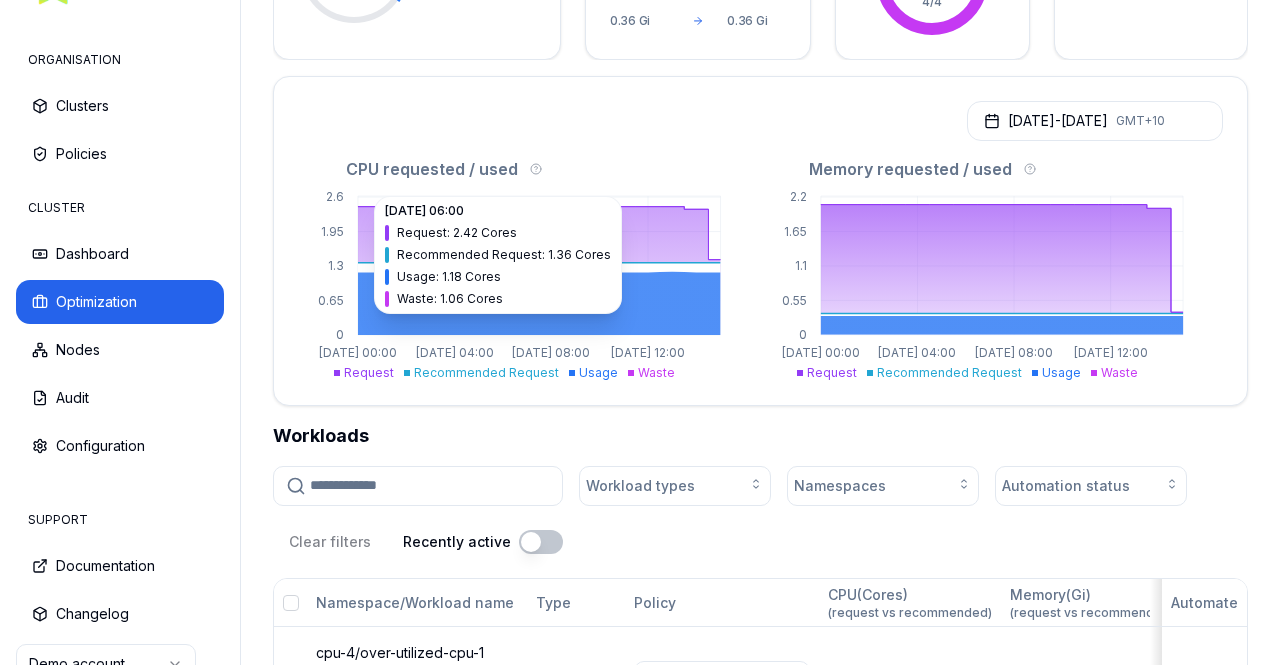 scroll, scrollTop: 351, scrollLeft: 0, axis: vertical 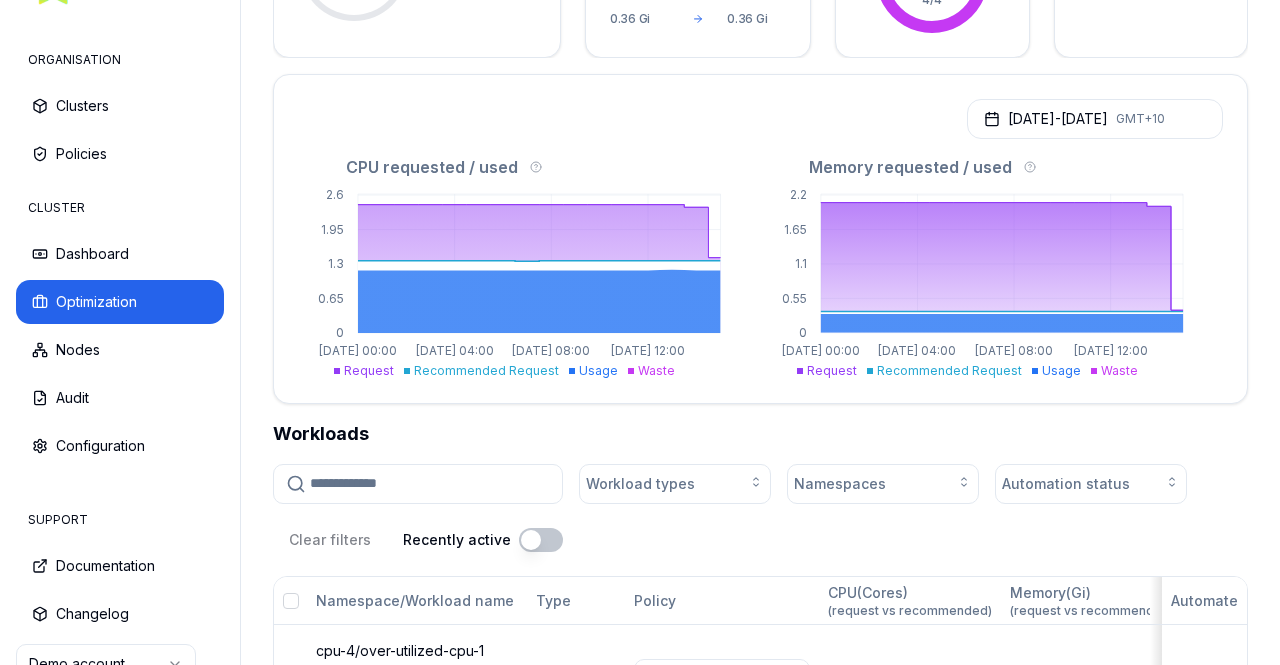 click at bounding box center [541, 540] 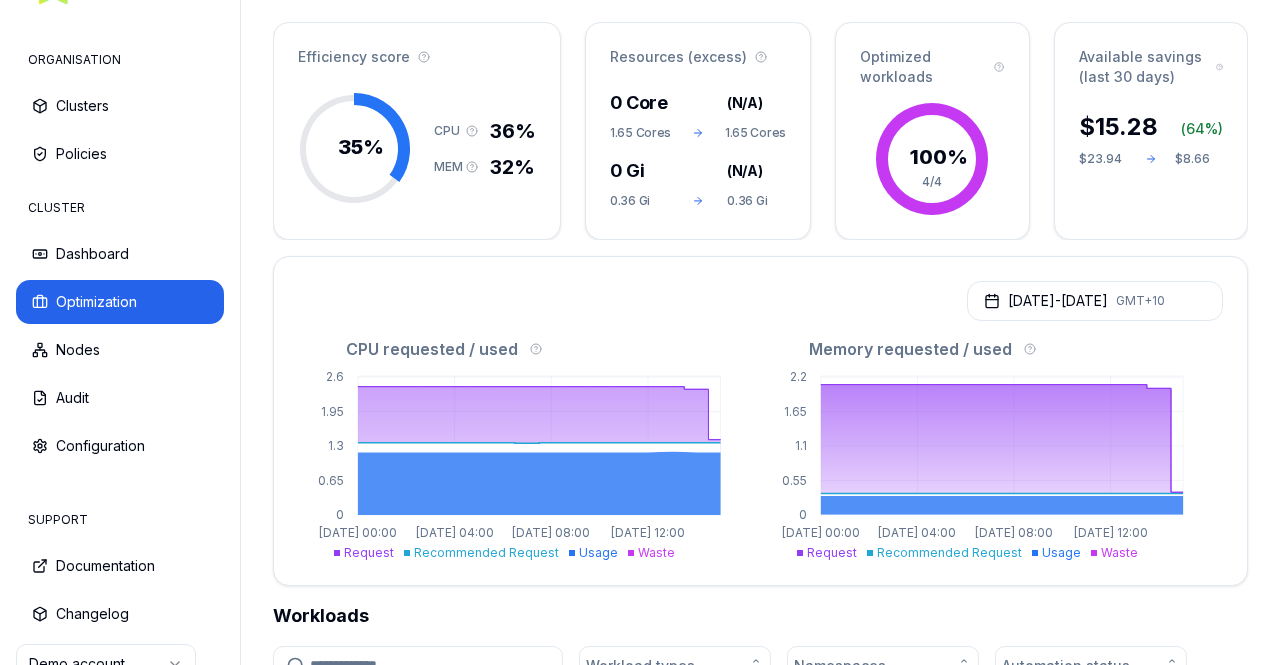 scroll, scrollTop: 0, scrollLeft: 0, axis: both 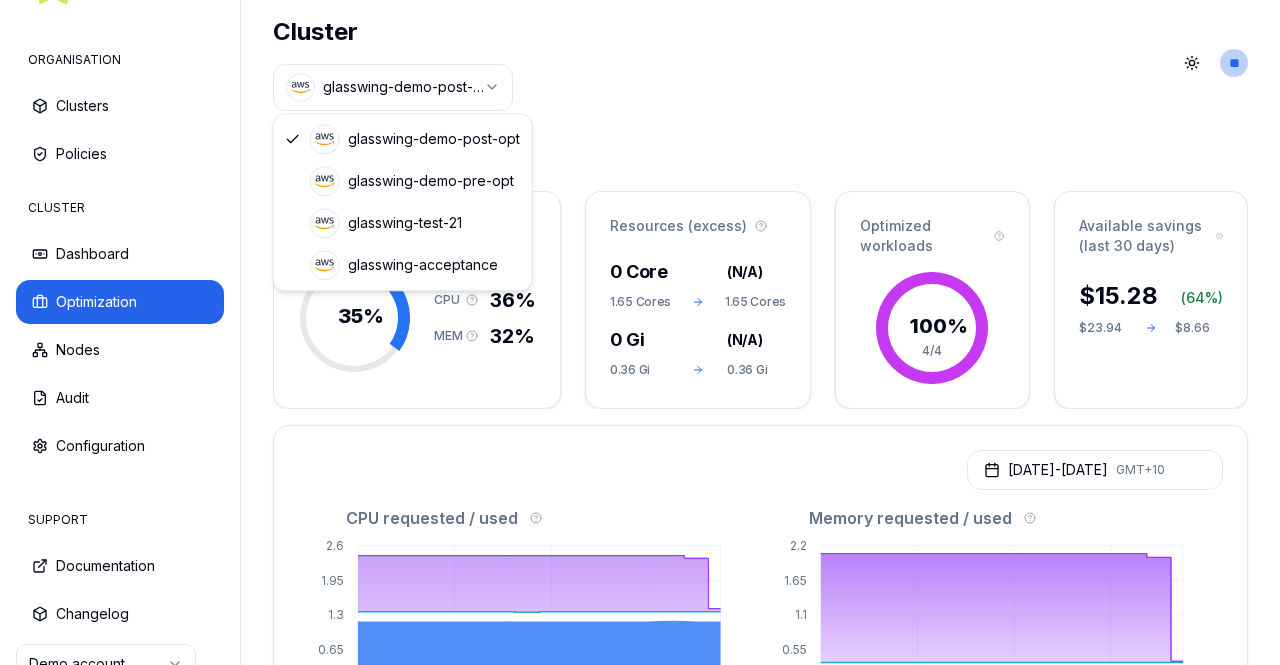 click on "ORGANISATION Clusters Policies CLUSTER Dashboard Optimization Nodes Audit Configuration SUPPORT Documentation Changelog Demo account Cluster glasswing-demo-post-opt Toggle theme ** ORGANISATION CLUSTER Optimization Efficiency score 35 % CPU 36% MEM 32% Resources (excess) 0 Core   ( N/A ) 1.65 Cores 1.65 Cores 0 Gi   ( N/A ) 0.36 Gi 0.36 Gi Optimized workloads 100 % 4/4 Available savings (last 30 days) $ 15.28   ( 64 %) $23.94 $8.66 [DATE]  -  [DATE] GMT+10 CPU requested / used 0 0.65 1.3 1.95 2.6 [DATE] 00:00 [DATE] 04:00 [DATE] 08:00 [DATE] 12:00 Request Recommended Request Usage Waste Memory requested / used 0 0.55 1.1 1.65 2.2 [DATE] 00:00 [DATE] 04:00 [DATE] 08:00 [DATE] 12:00 Request Recommended Request Usage Waste Workloads Workload types Namespaces Automation status Clear filters Recently active Namespace/Workload name Type Policy CPU(Cores) (request vs recommended) Memory(Gi) (request vs recommended) Available savings (last 30 days) Replica(s) Automate cpu-1 / optimized-cpu-1 VPA 0.24" at bounding box center [640, 332] 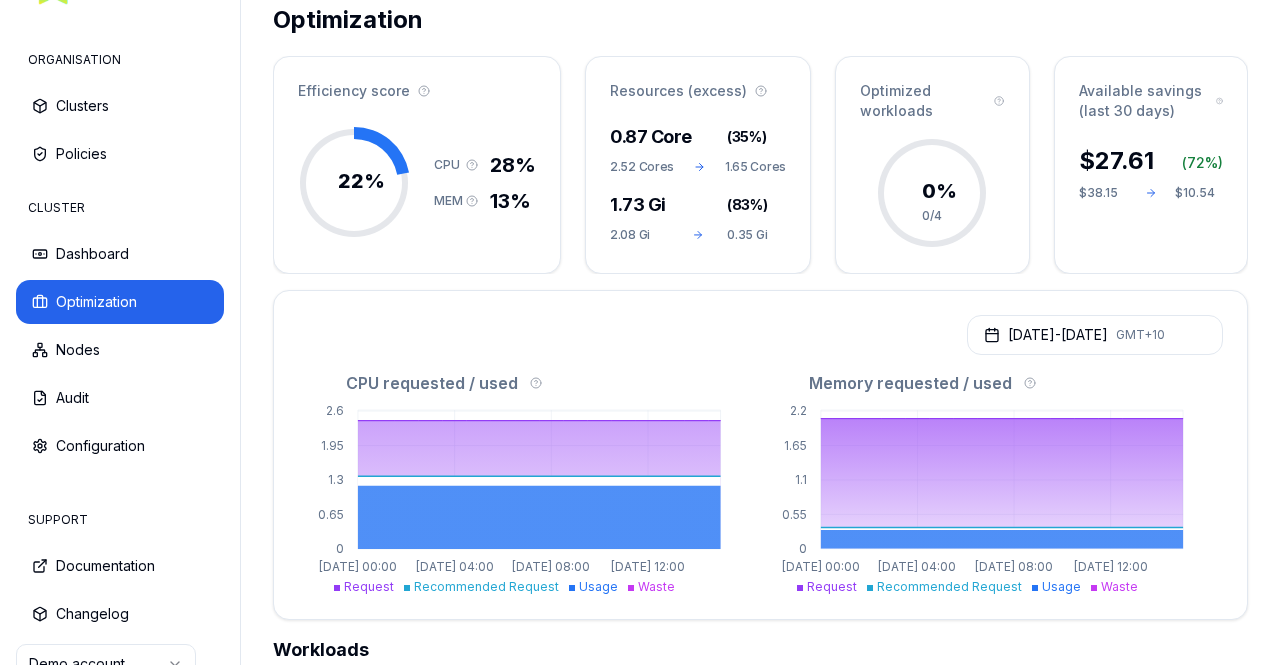scroll, scrollTop: 134, scrollLeft: 0, axis: vertical 